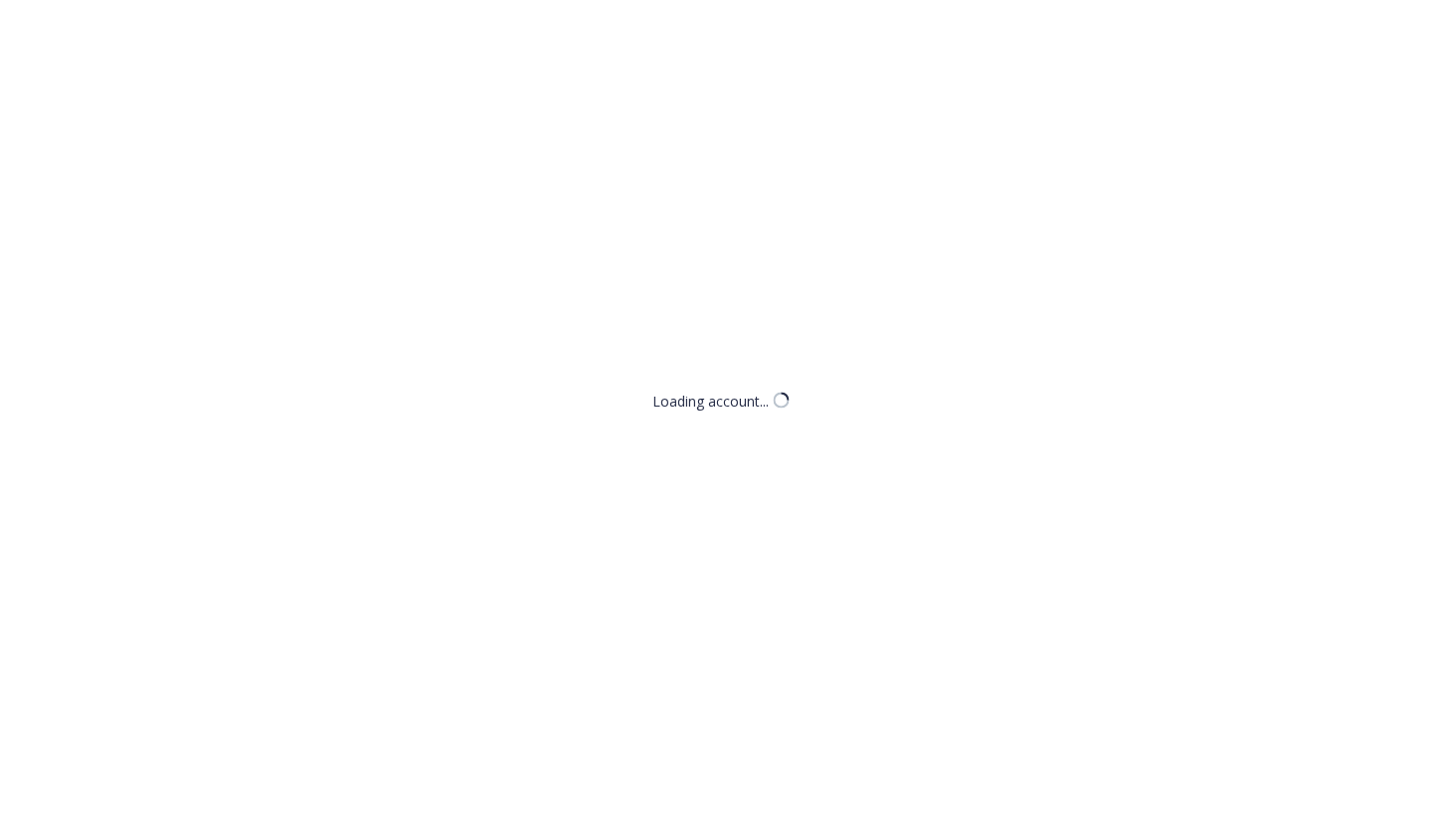 scroll, scrollTop: 0, scrollLeft: 0, axis: both 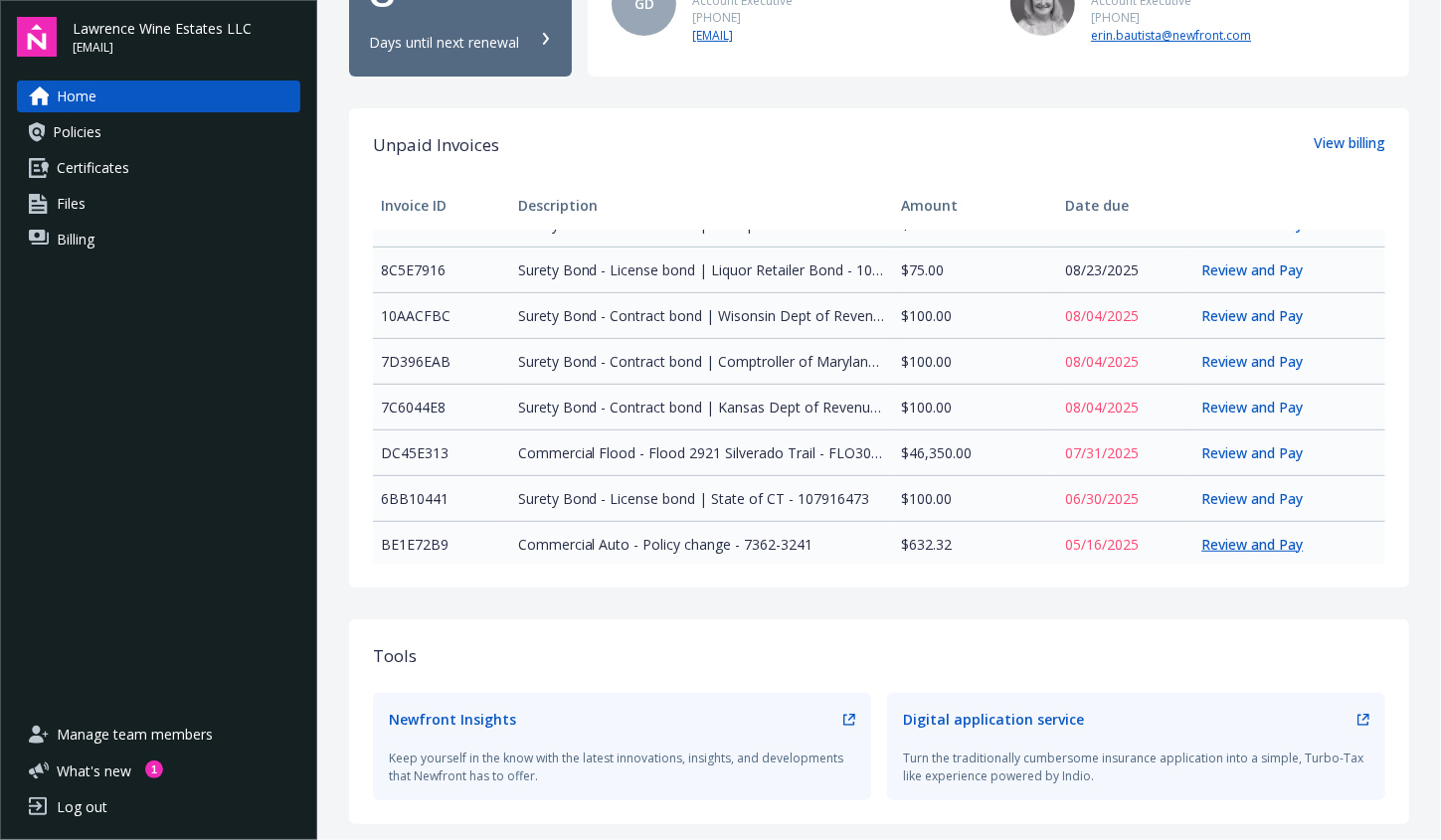 click on "Review and Pay" at bounding box center [1260, 544] 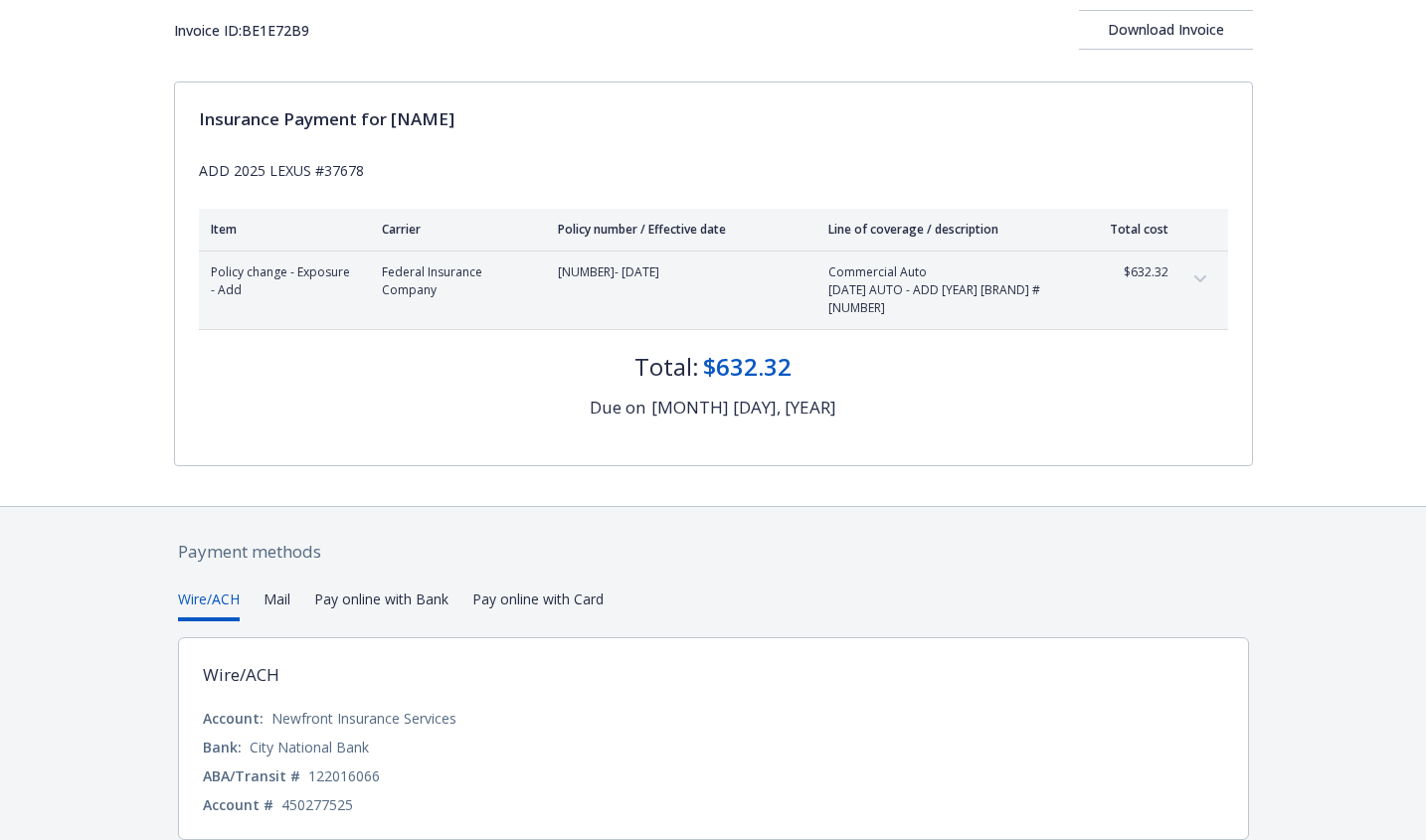 scroll, scrollTop: 0, scrollLeft: 0, axis: both 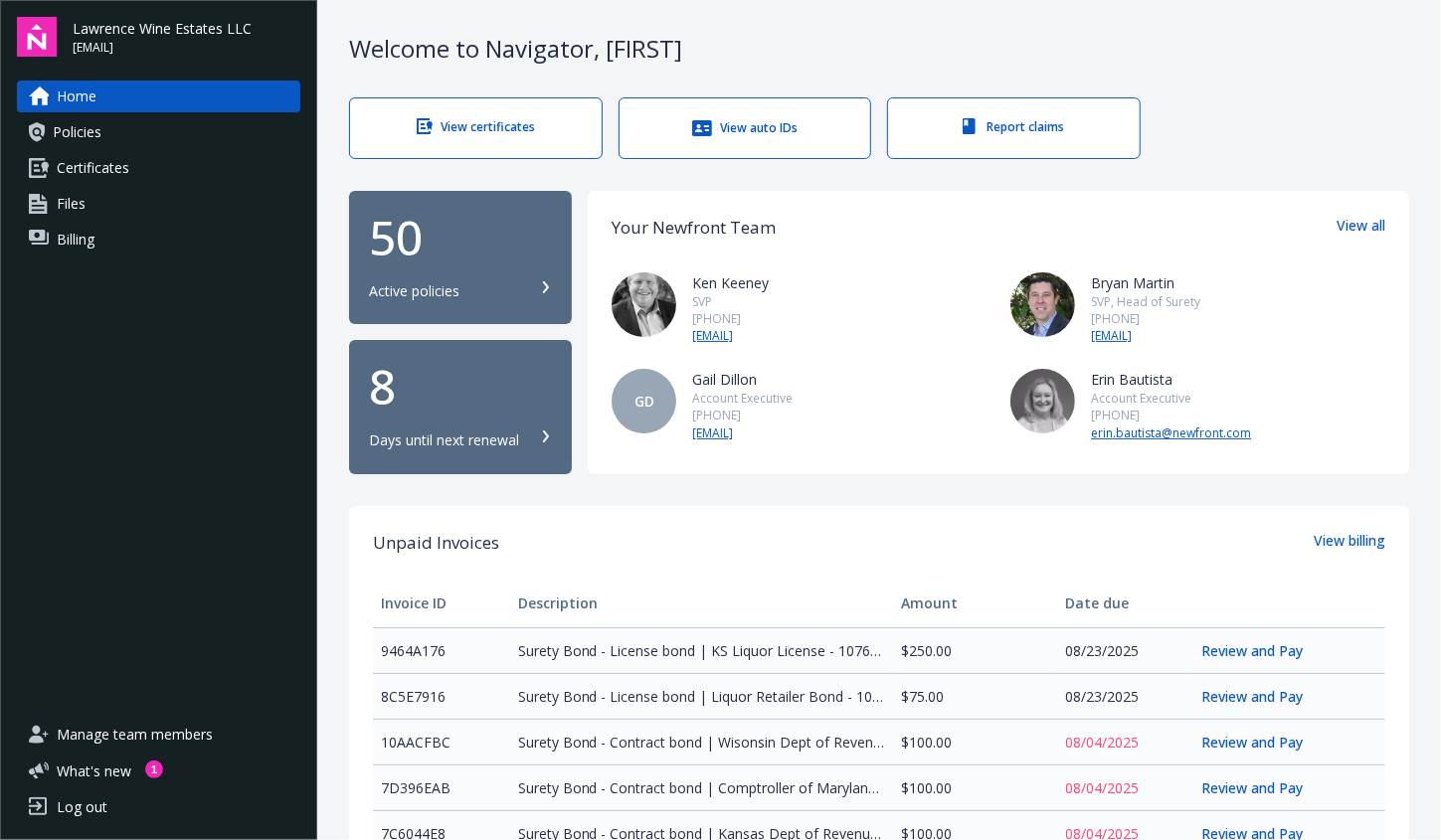 click on "Active policies" at bounding box center (460, 291) 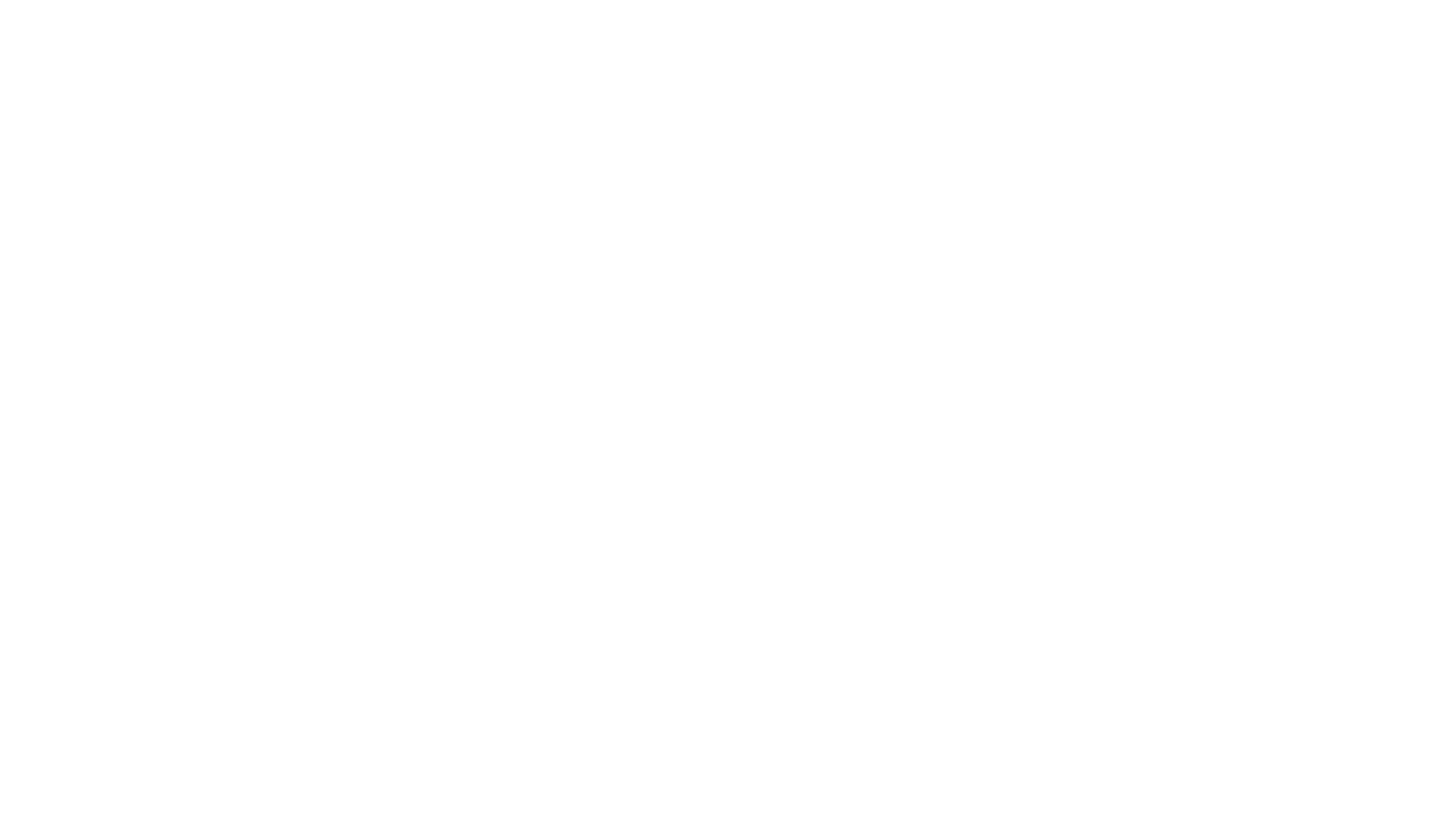 scroll, scrollTop: 0, scrollLeft: 0, axis: both 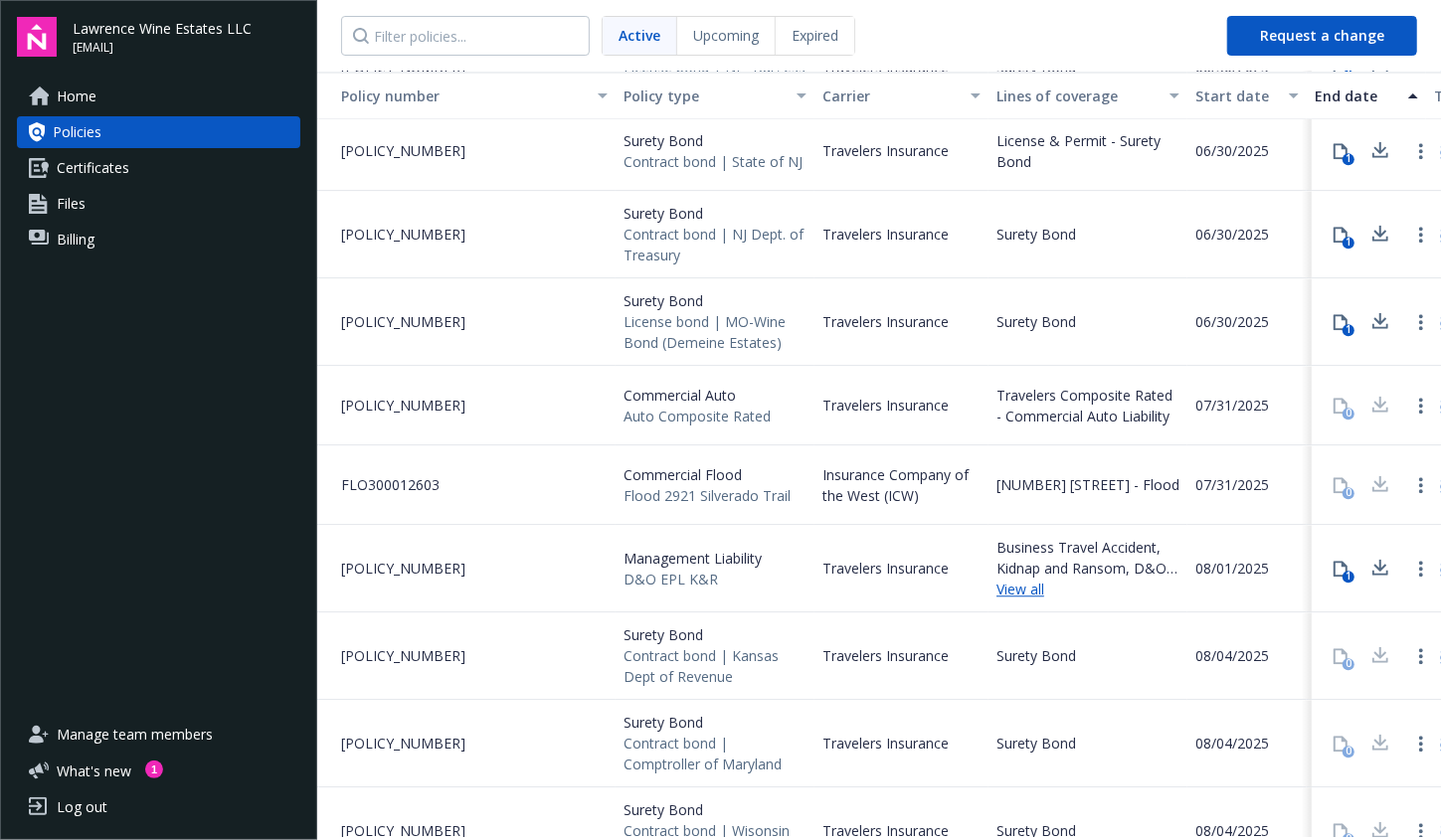 click on "Travelers Composite Rated  - Commercial Auto Liability" at bounding box center (1088, 406) 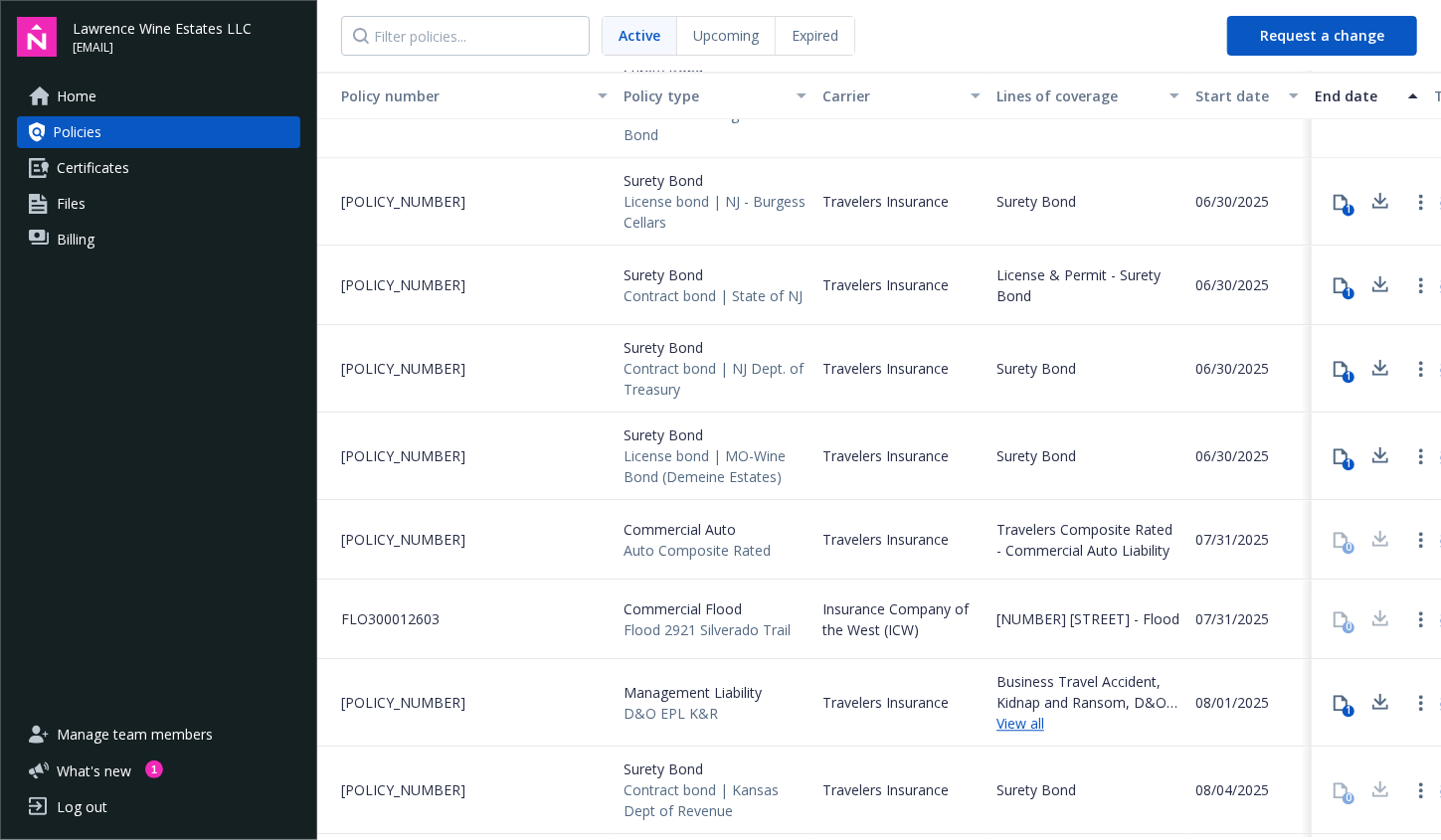 scroll, scrollTop: 2542, scrollLeft: 0, axis: vertical 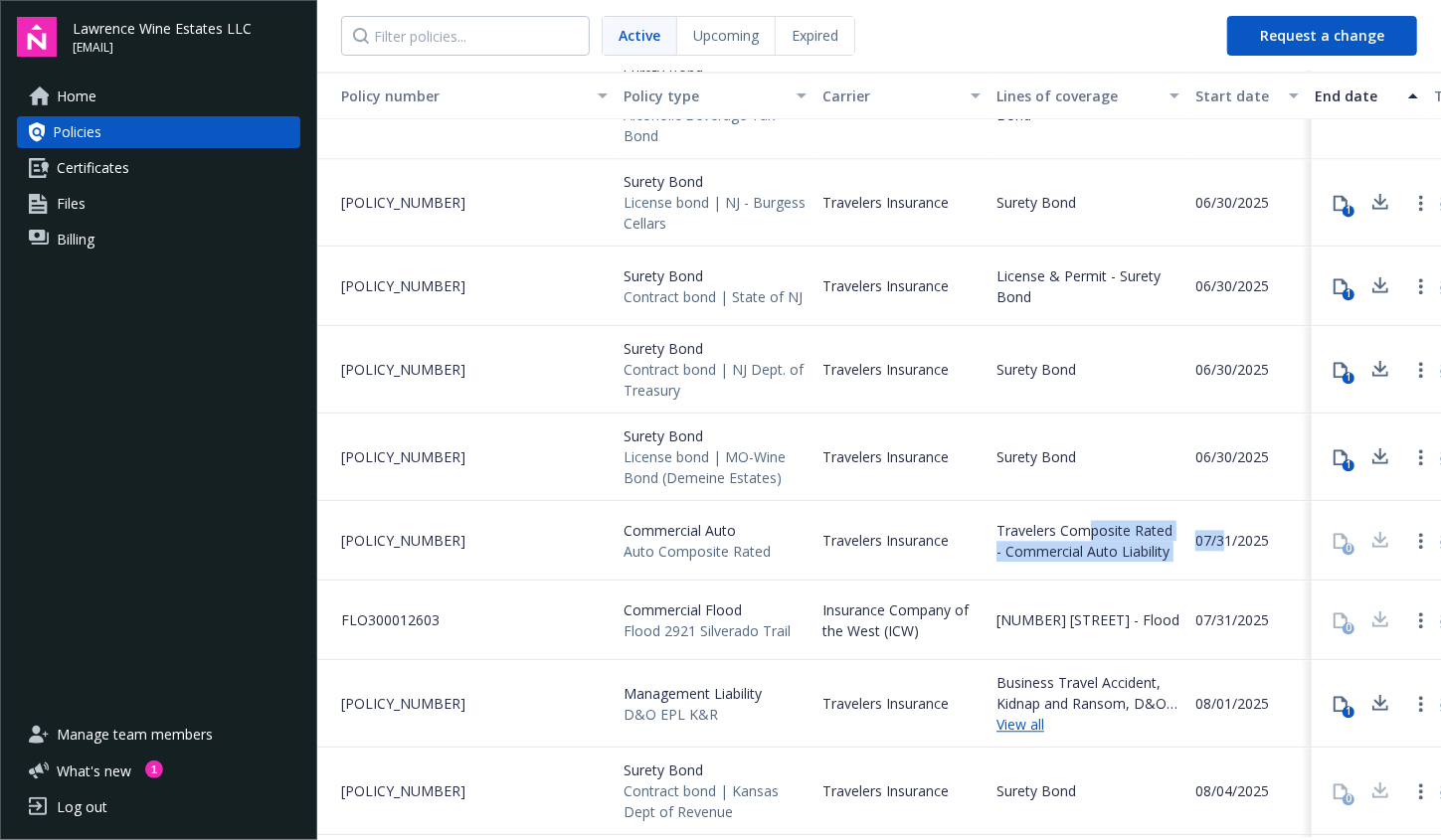 drag, startPoint x: 1227, startPoint y: 539, endPoint x: 1085, endPoint y: 537, distance: 142.01408 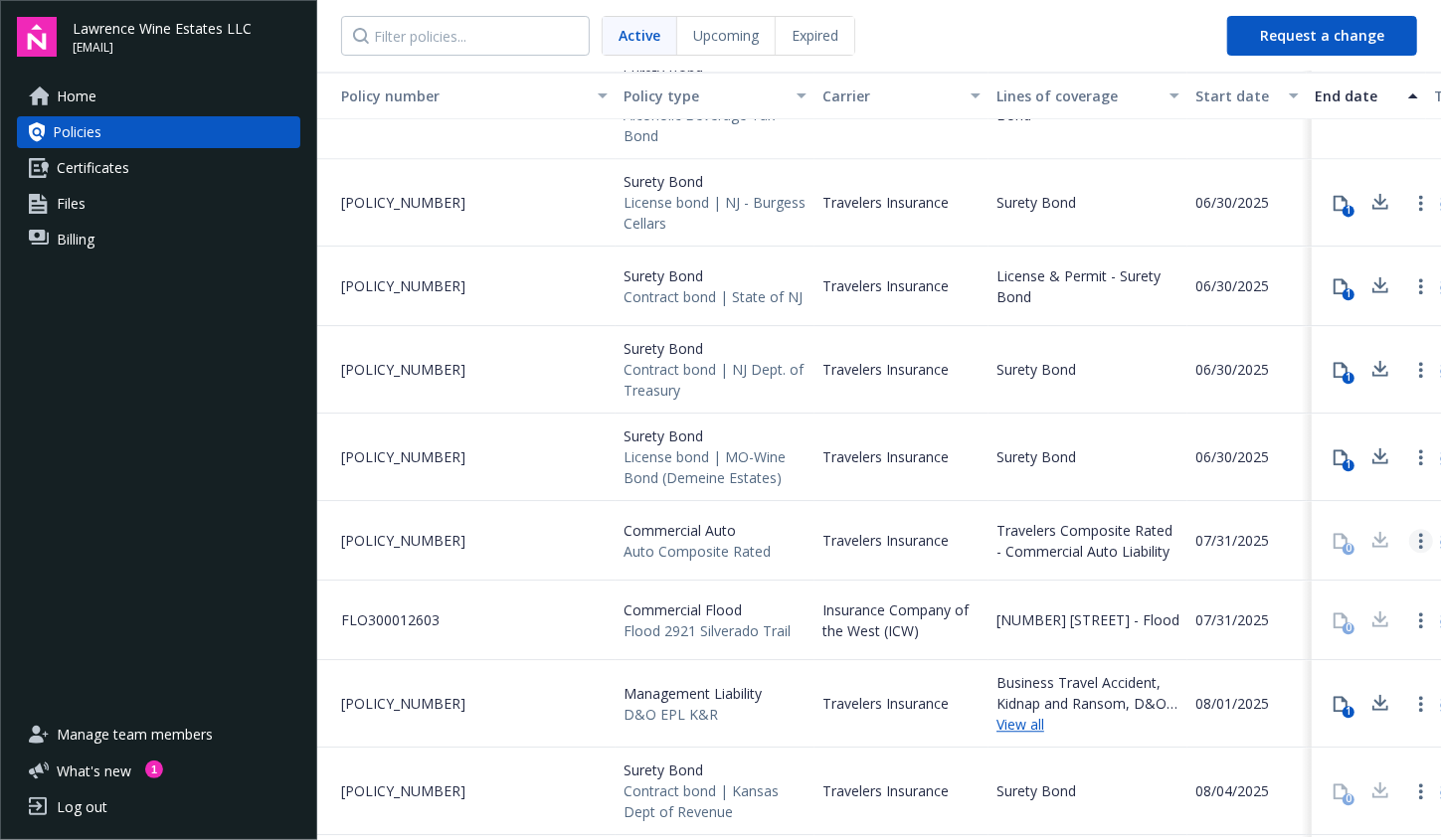 click at bounding box center [1421, 541] 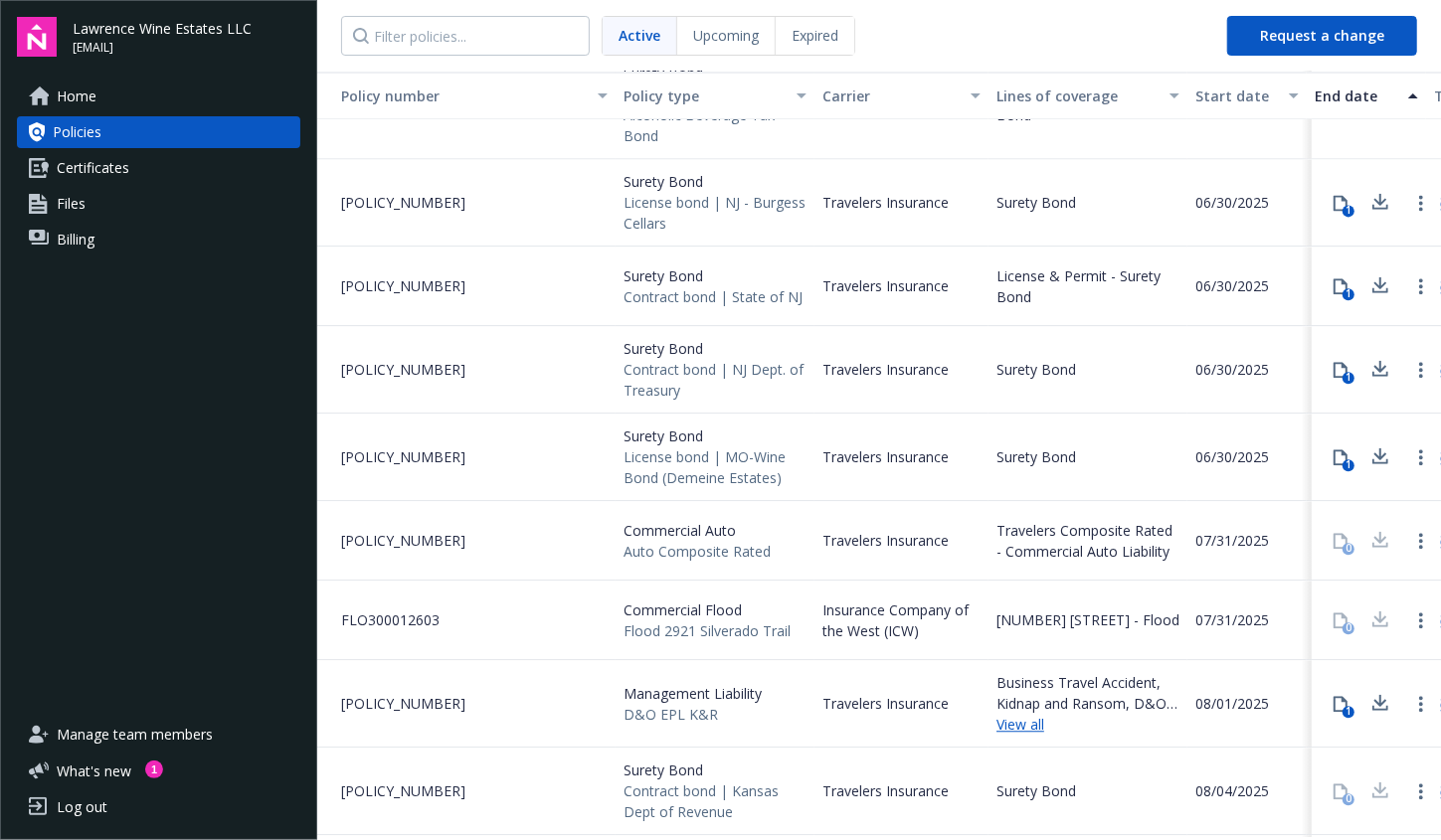 click on "Travelers Composite Rated  - Commercial Auto Liability" at bounding box center [1088, 541] 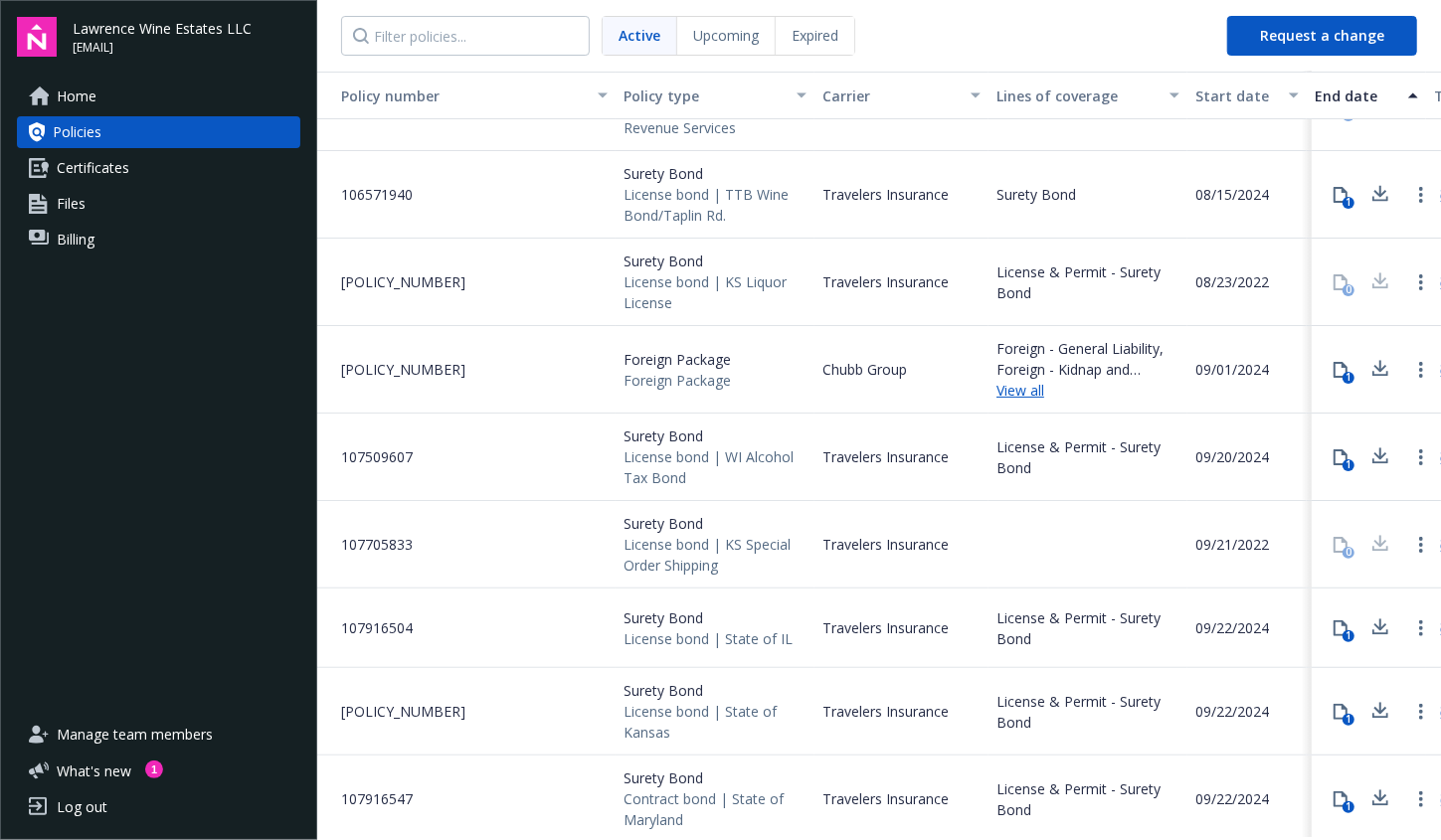 scroll, scrollTop: 0, scrollLeft: 0, axis: both 